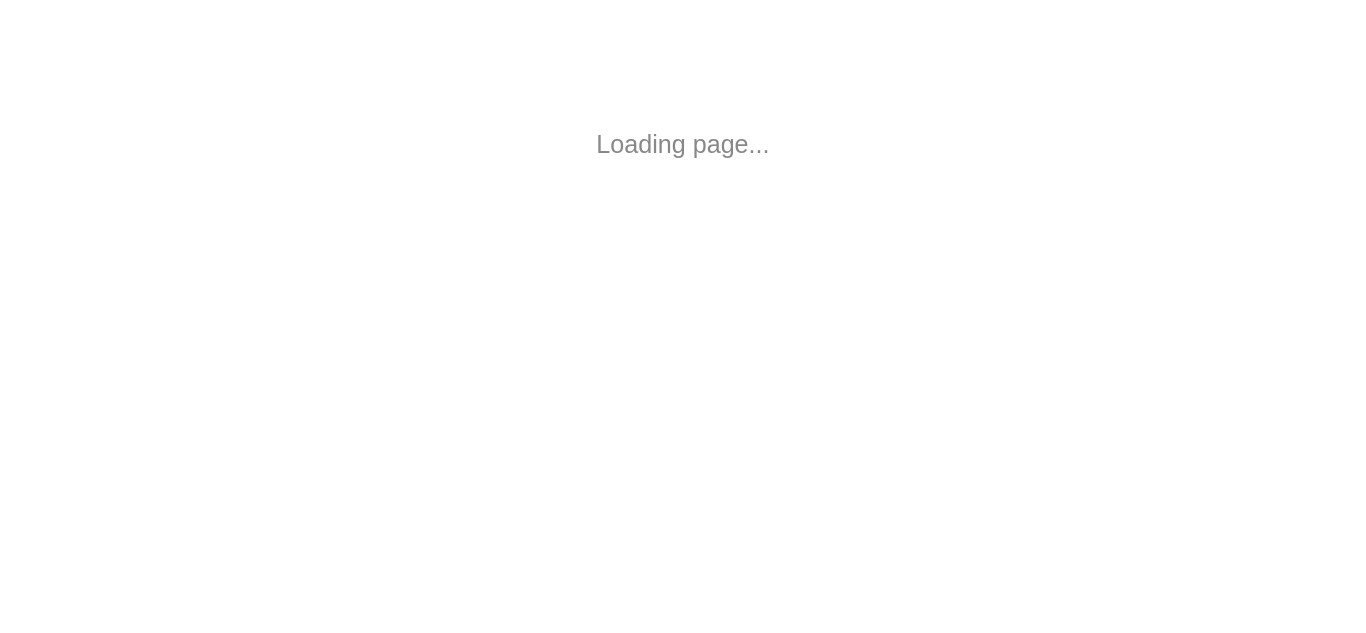 scroll, scrollTop: 0, scrollLeft: 0, axis: both 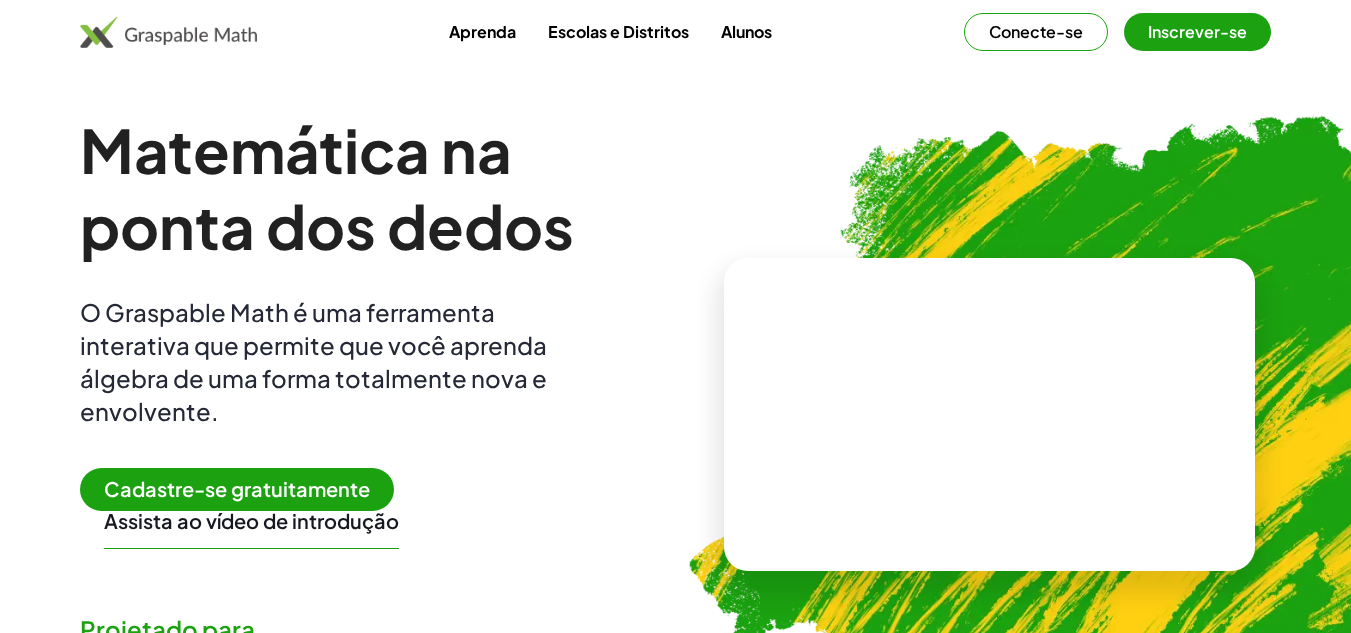 click on "Alunos" at bounding box center (746, 31) 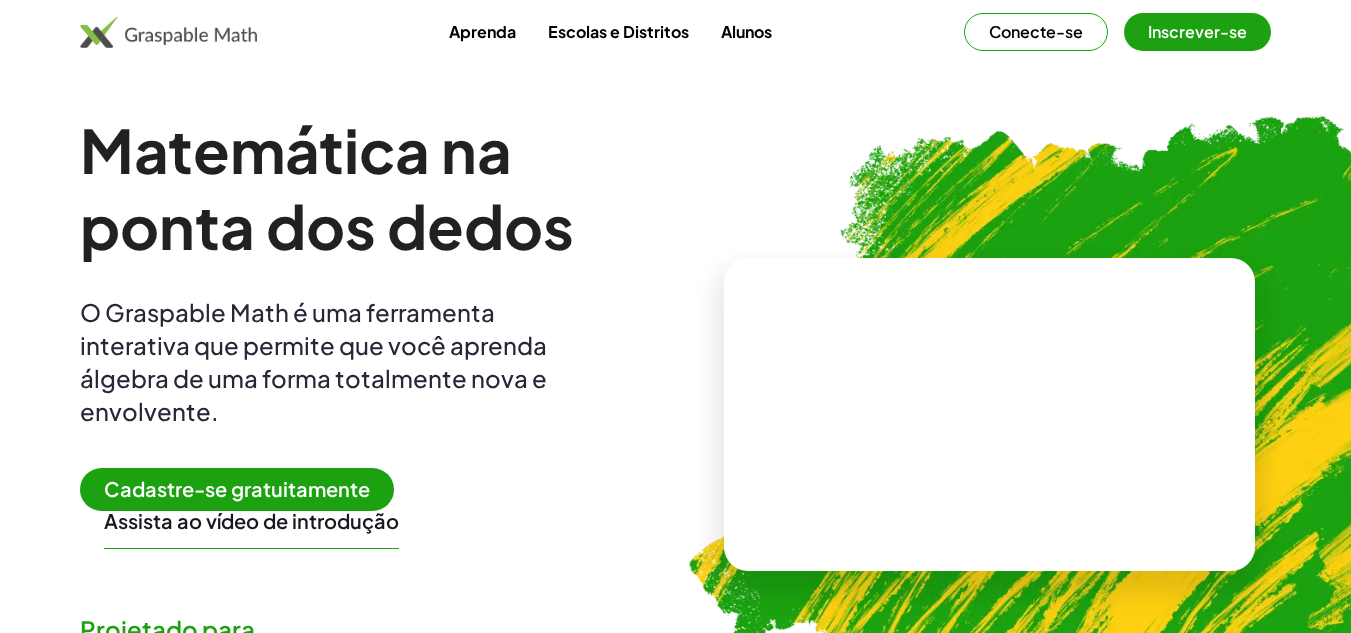 click on "Alunos" at bounding box center [746, 31] 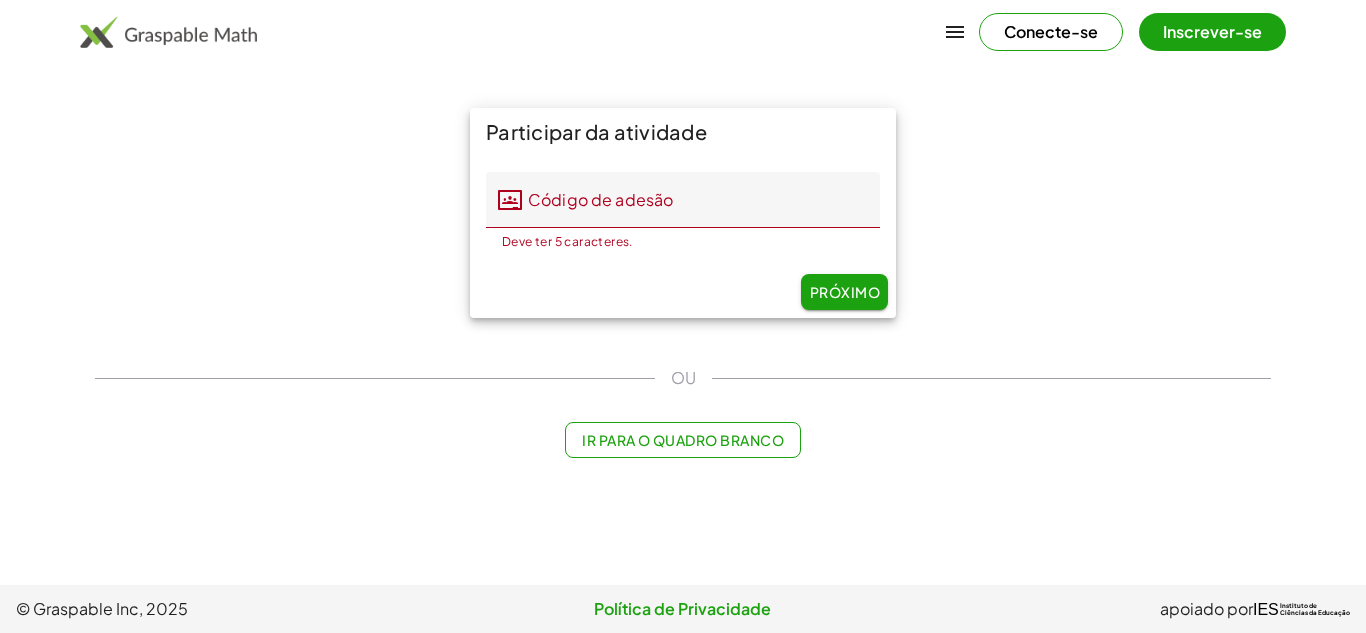 click on "Ir para o quadro branco" at bounding box center (683, 440) 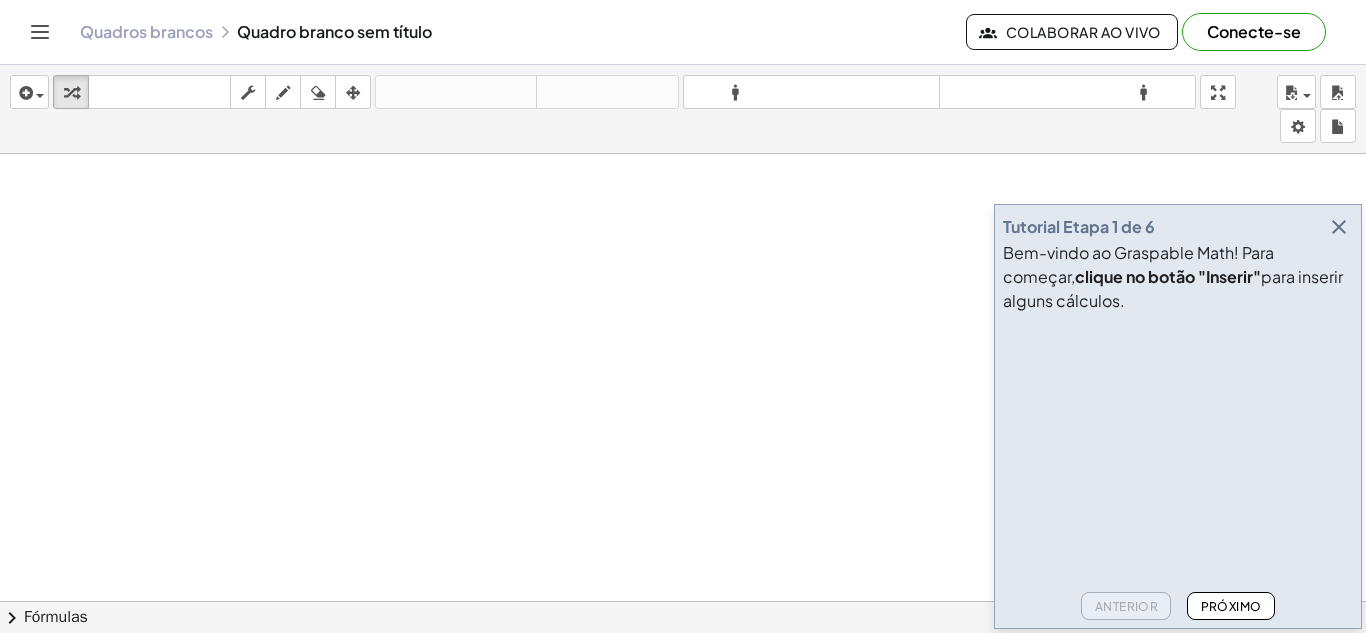 click at bounding box center [1339, 227] 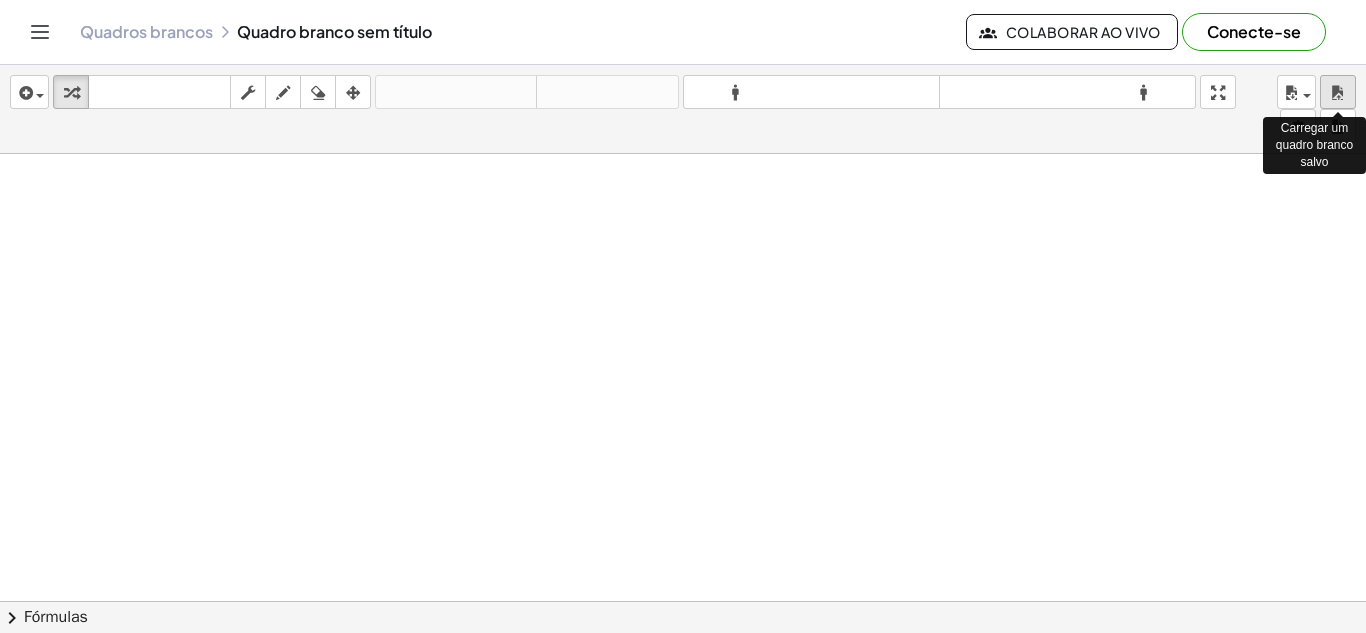 click at bounding box center [1338, 93] 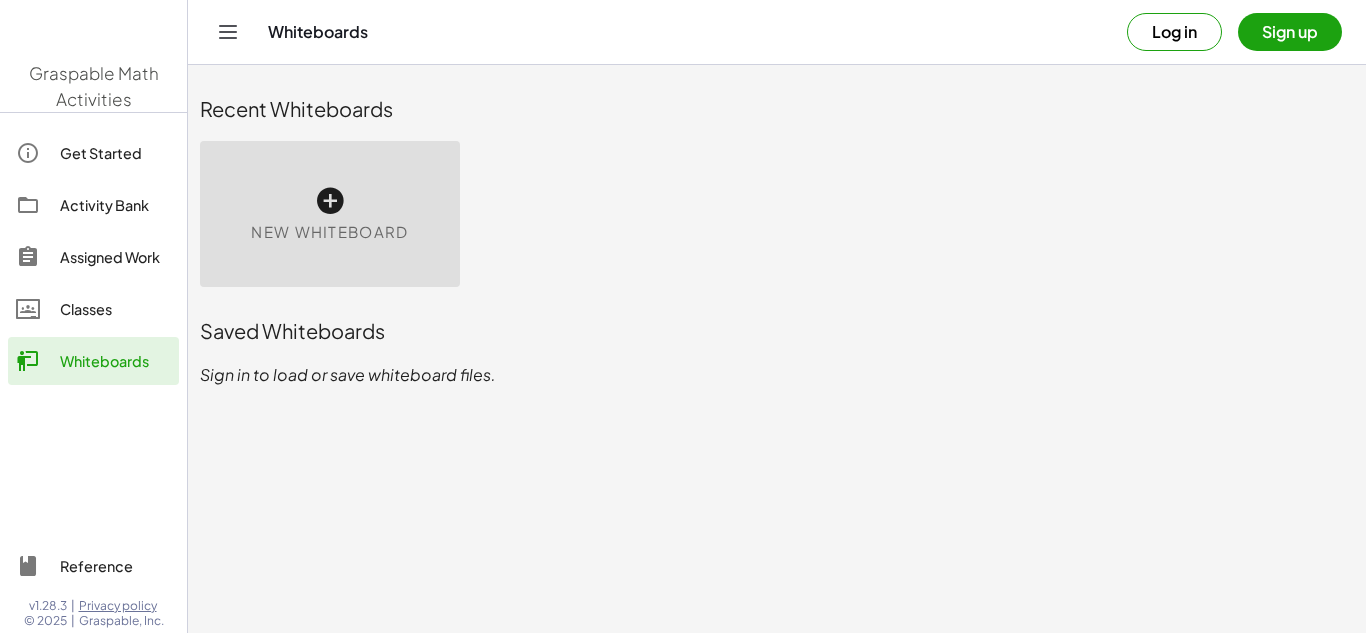 scroll, scrollTop: 0, scrollLeft: 0, axis: both 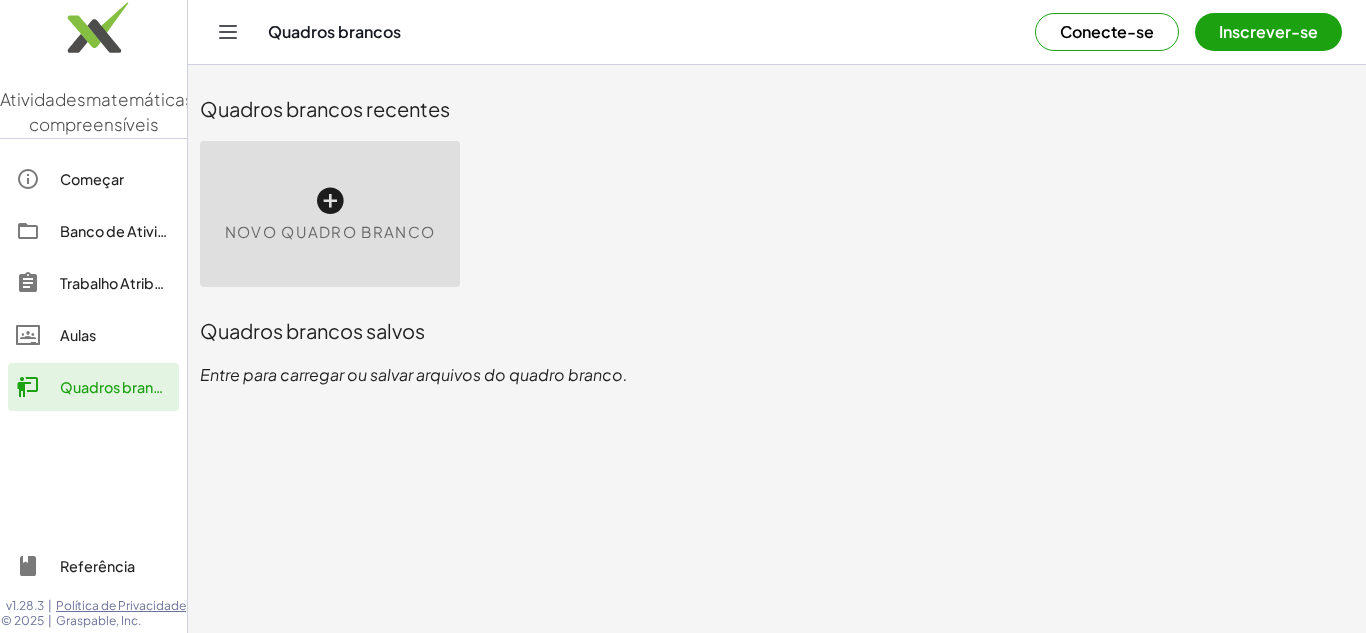 click on "Novo quadro branco" at bounding box center (330, 214) 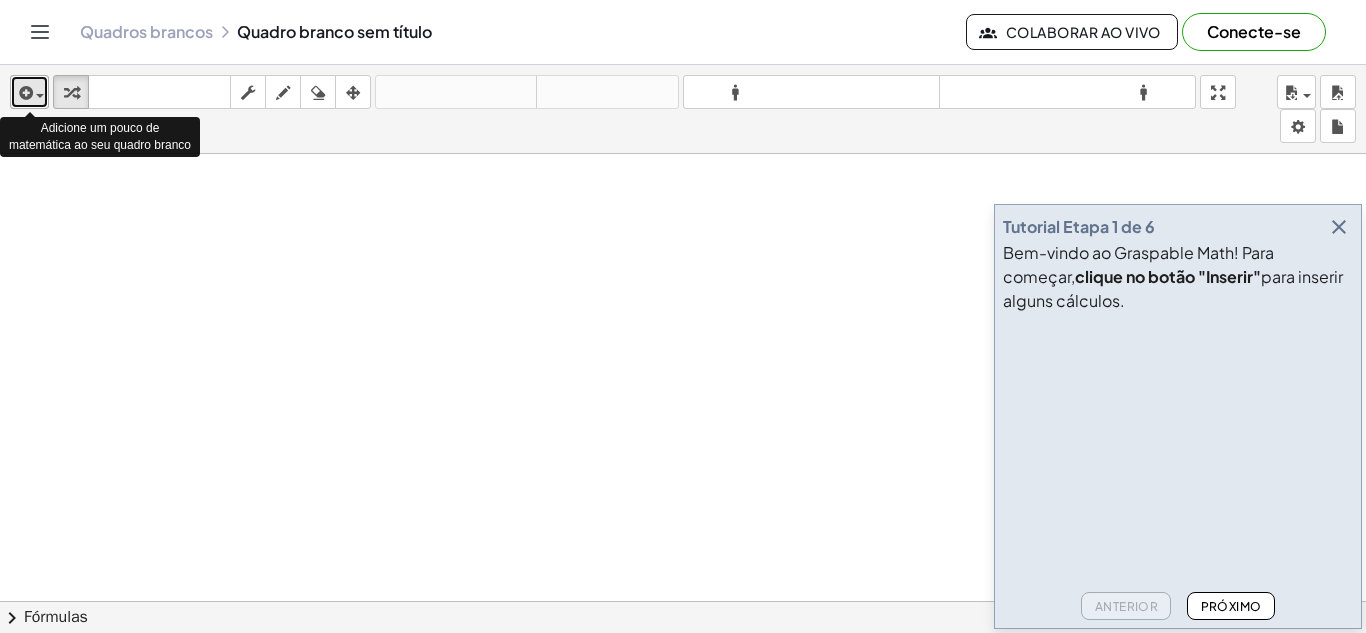 drag, startPoint x: 27, startPoint y: 85, endPoint x: 23, endPoint y: 103, distance: 18.439089 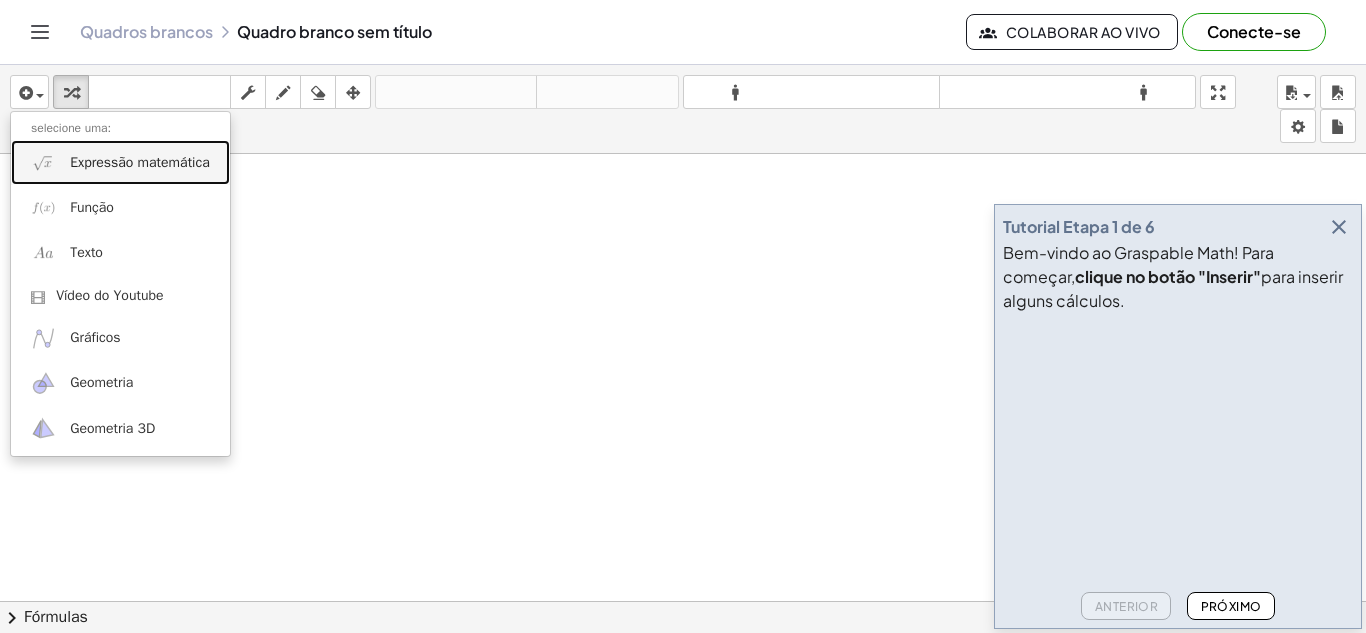 click on "Expressão matemática" at bounding box center (140, 162) 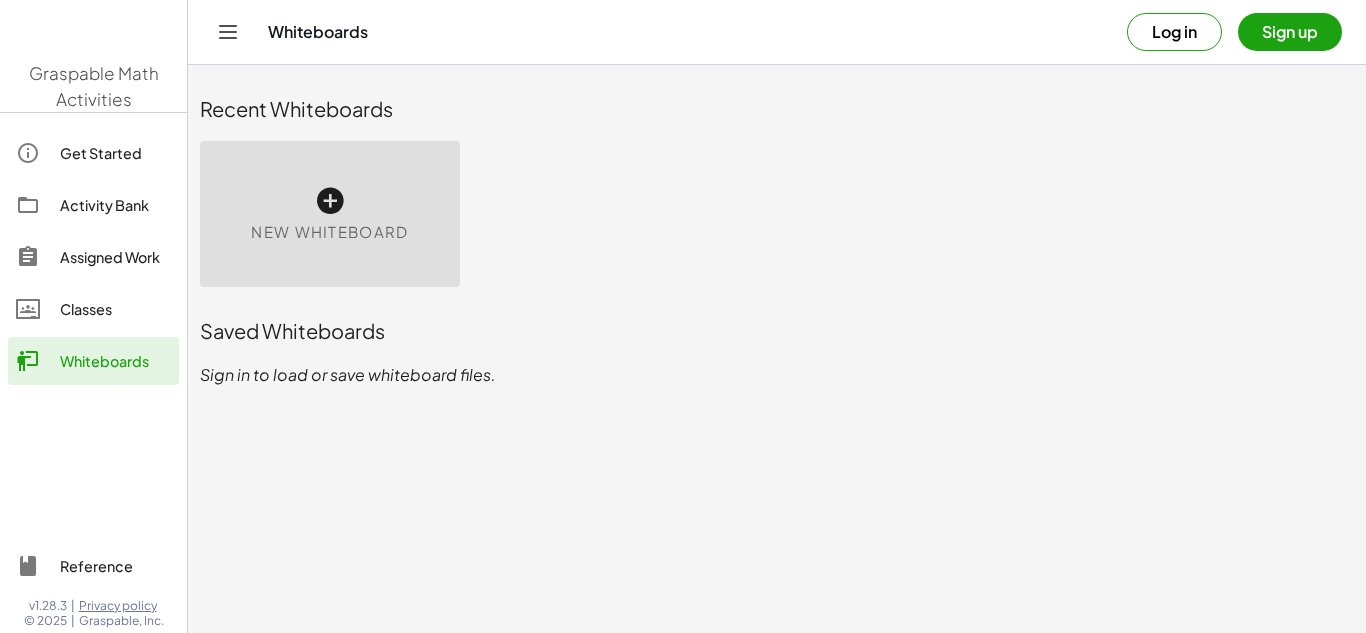 click on "Recent Whiteboards" at bounding box center [777, 109] 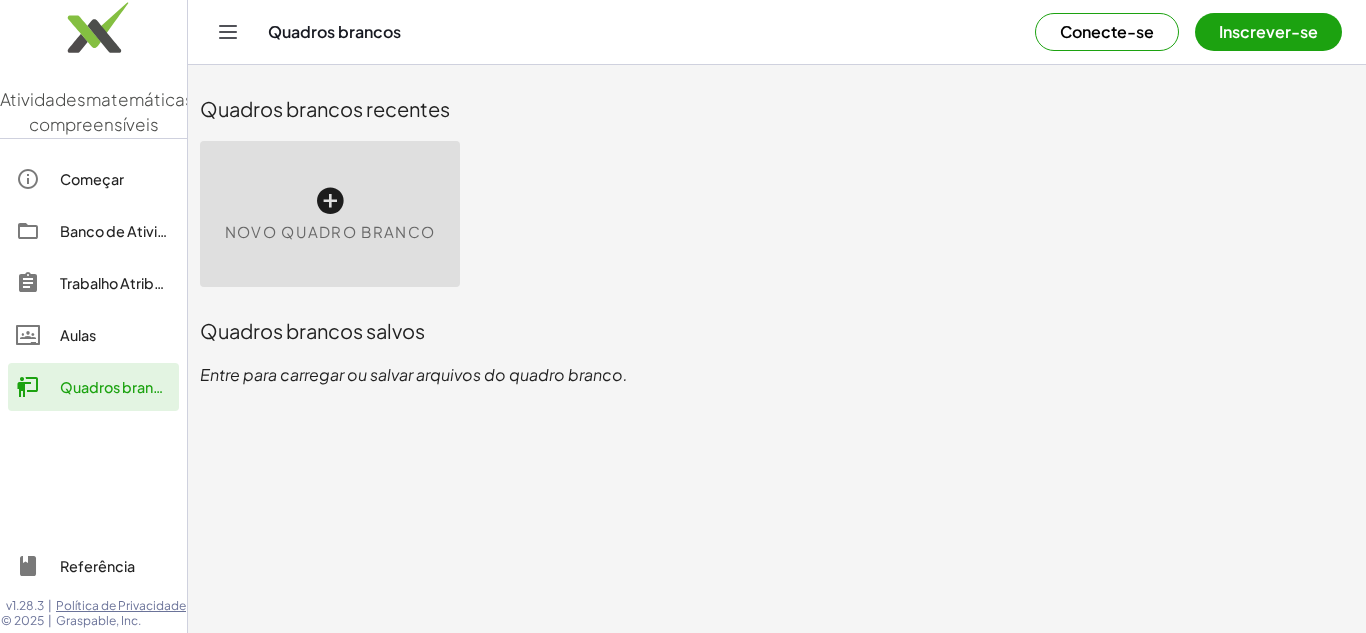 click at bounding box center (330, 201) 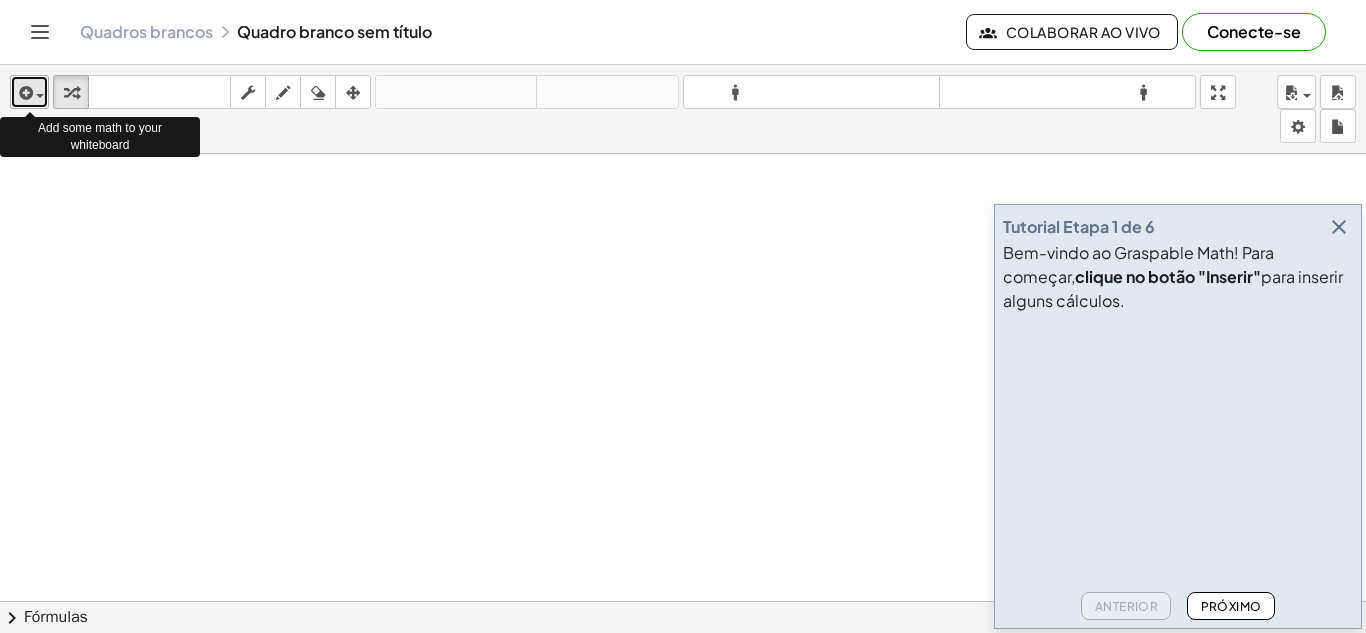 click at bounding box center (29, 92) 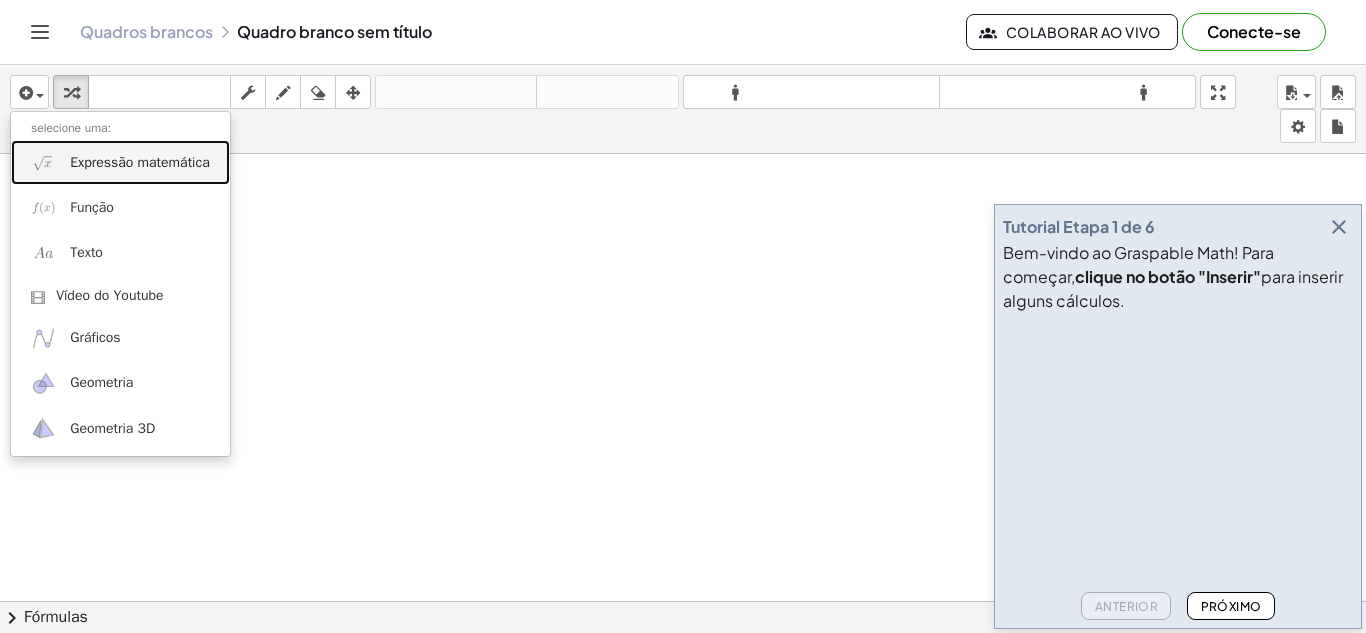 click on "Expressão matemática" at bounding box center (120, 162) 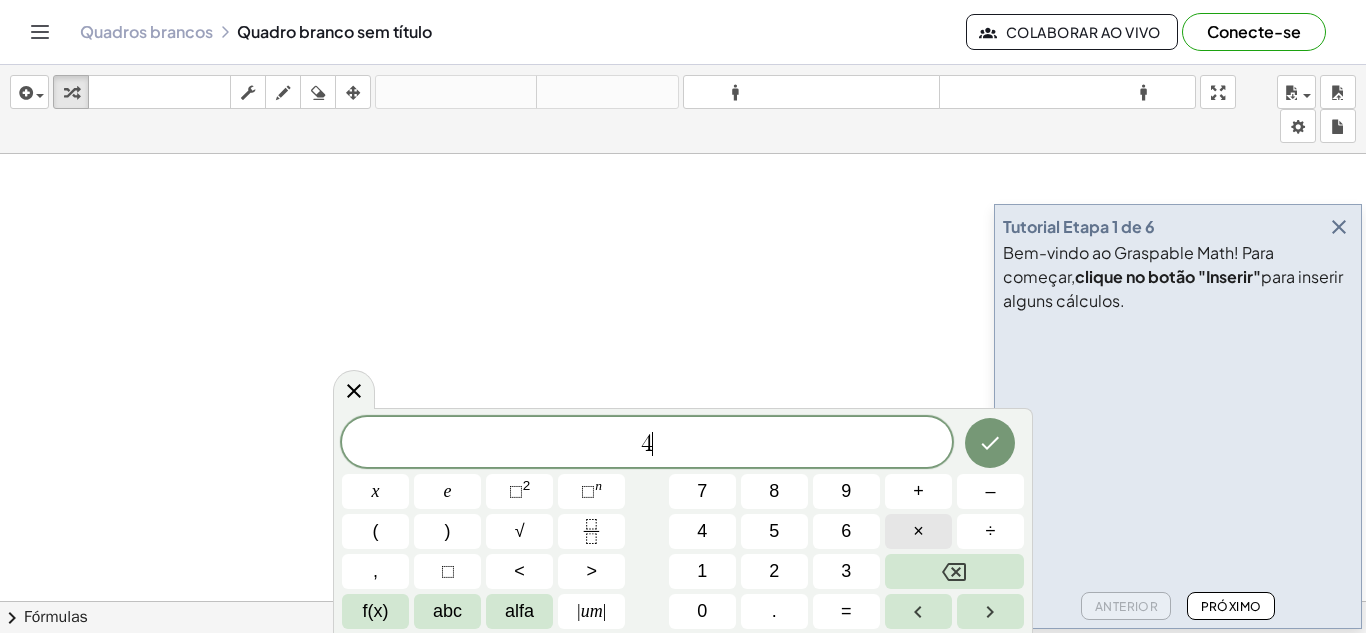 click on "×" at bounding box center (918, 531) 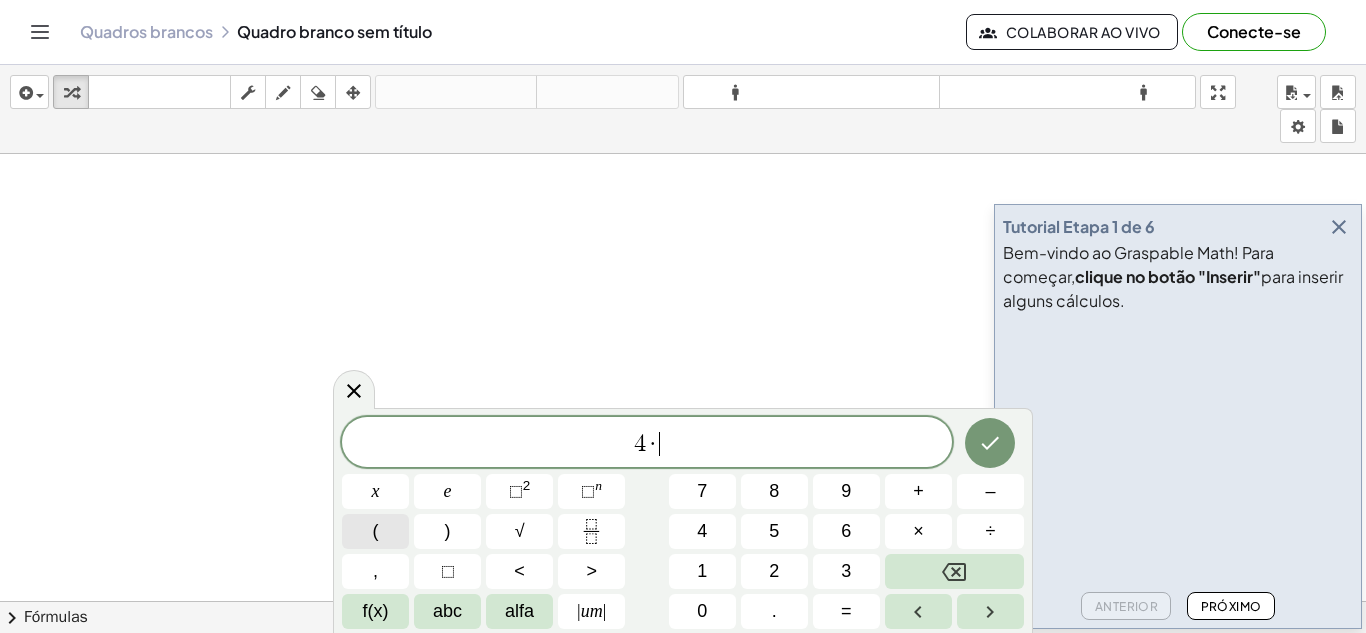 click on "(" at bounding box center [375, 531] 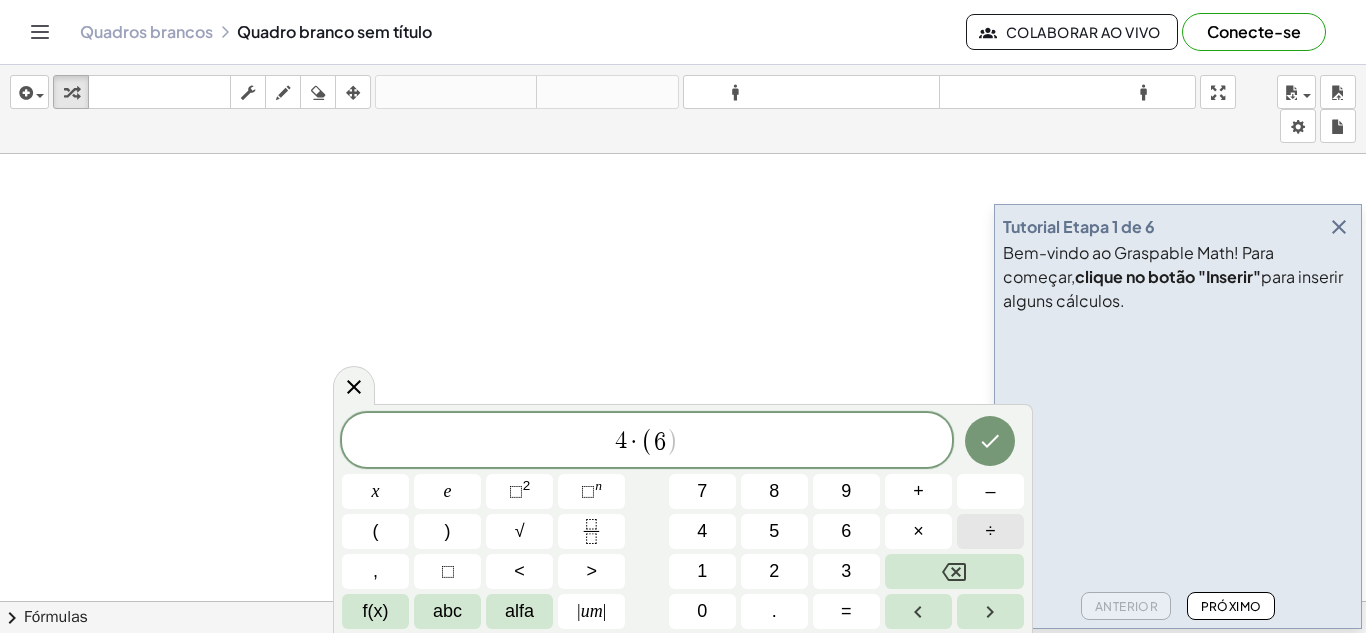 click on "÷" at bounding box center [990, 531] 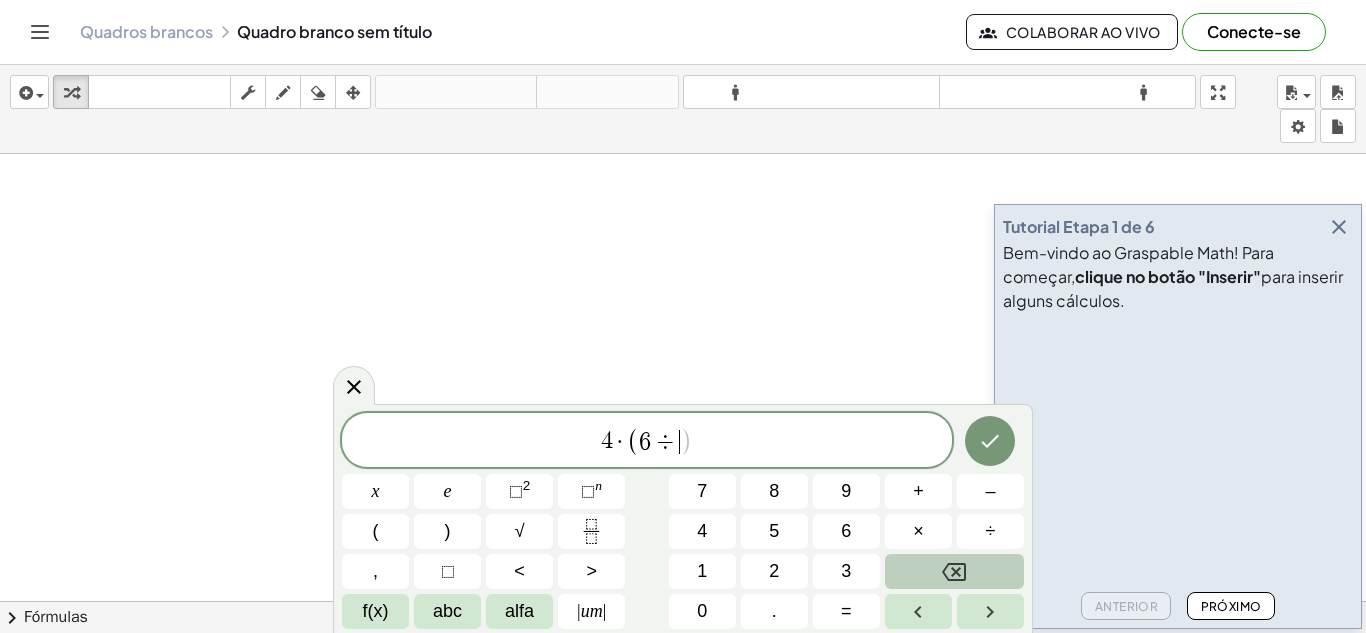 click 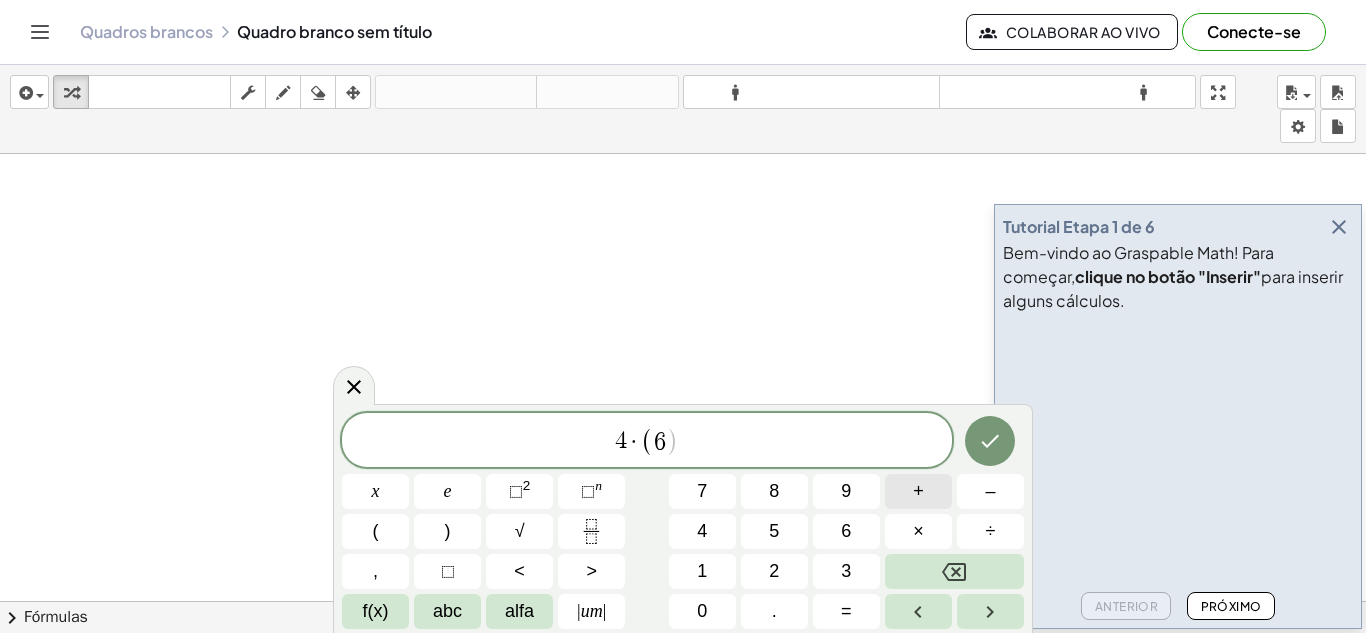 click on "+" at bounding box center (918, 491) 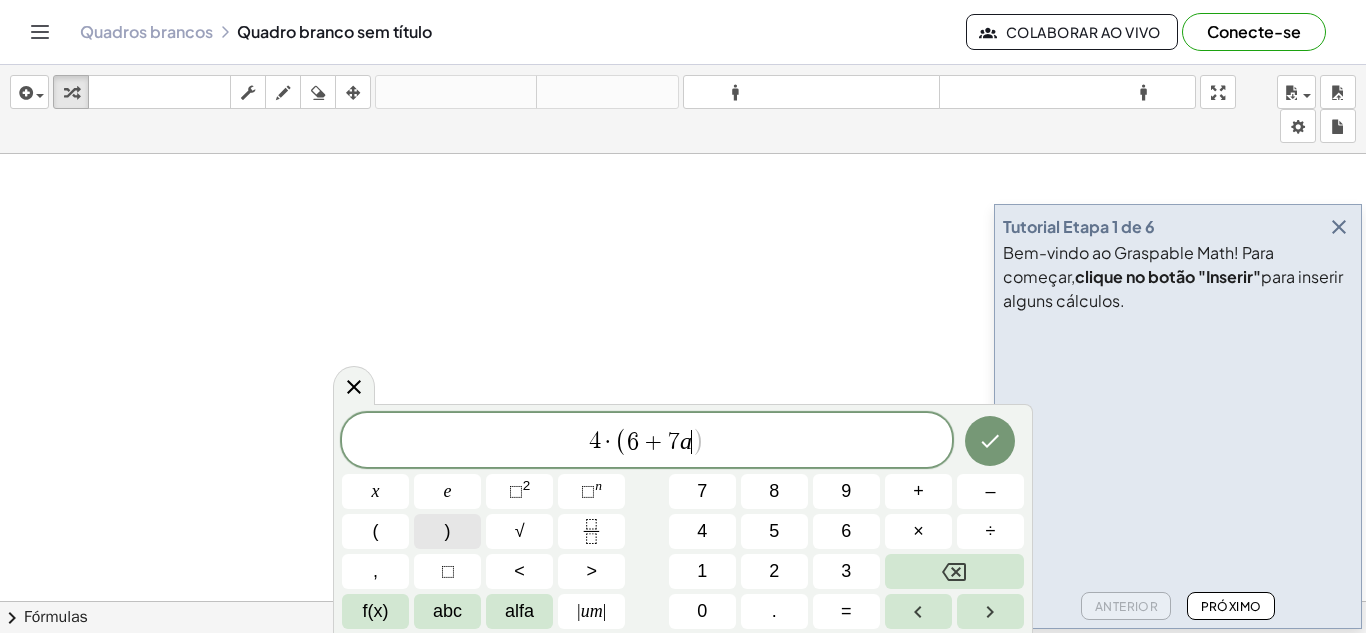 click on ")" at bounding box center (448, 531) 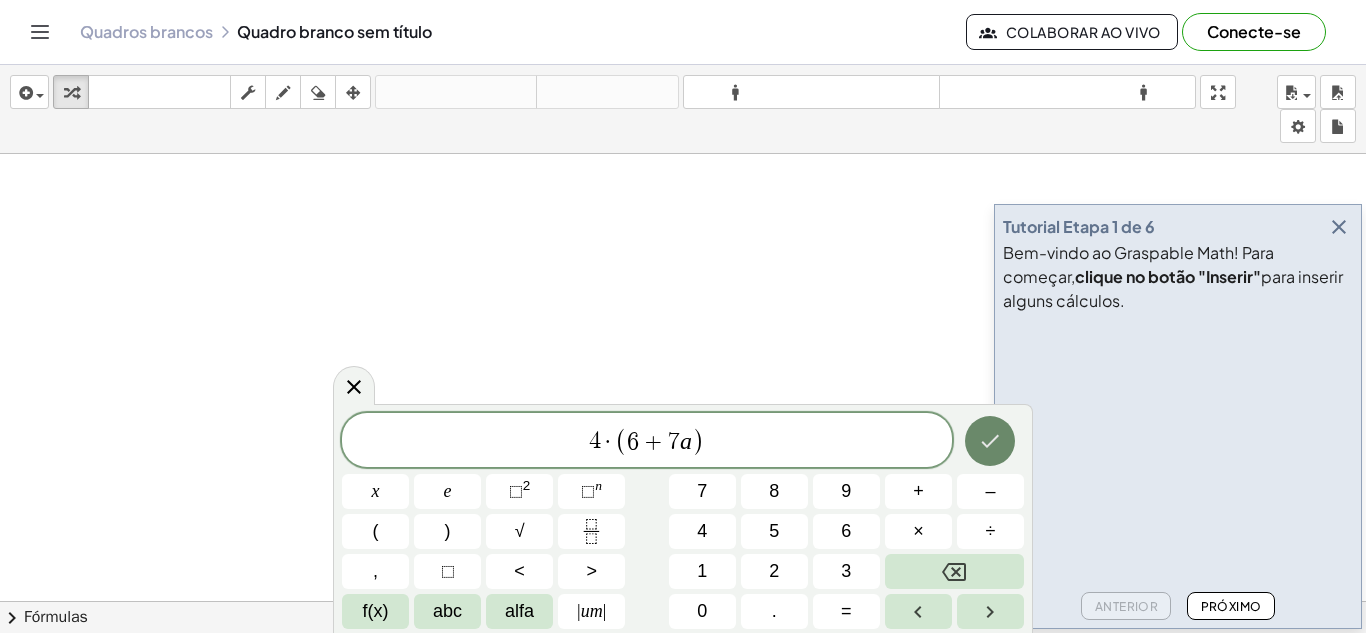 click 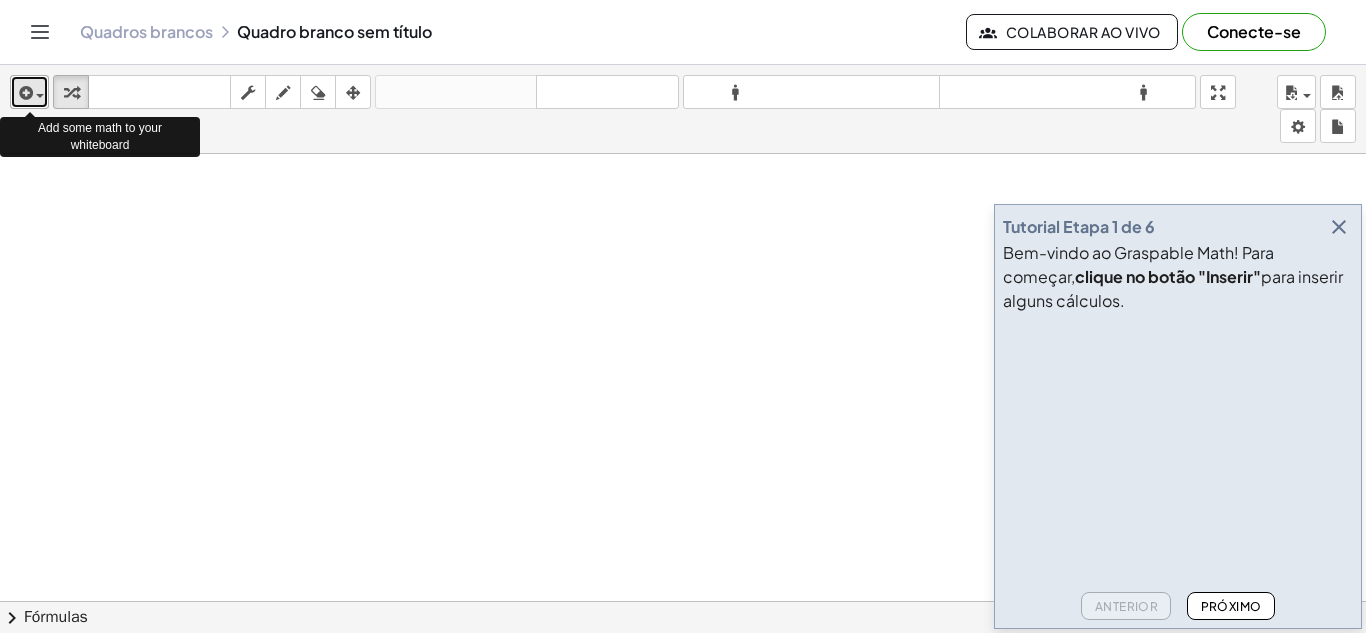 click at bounding box center [24, 93] 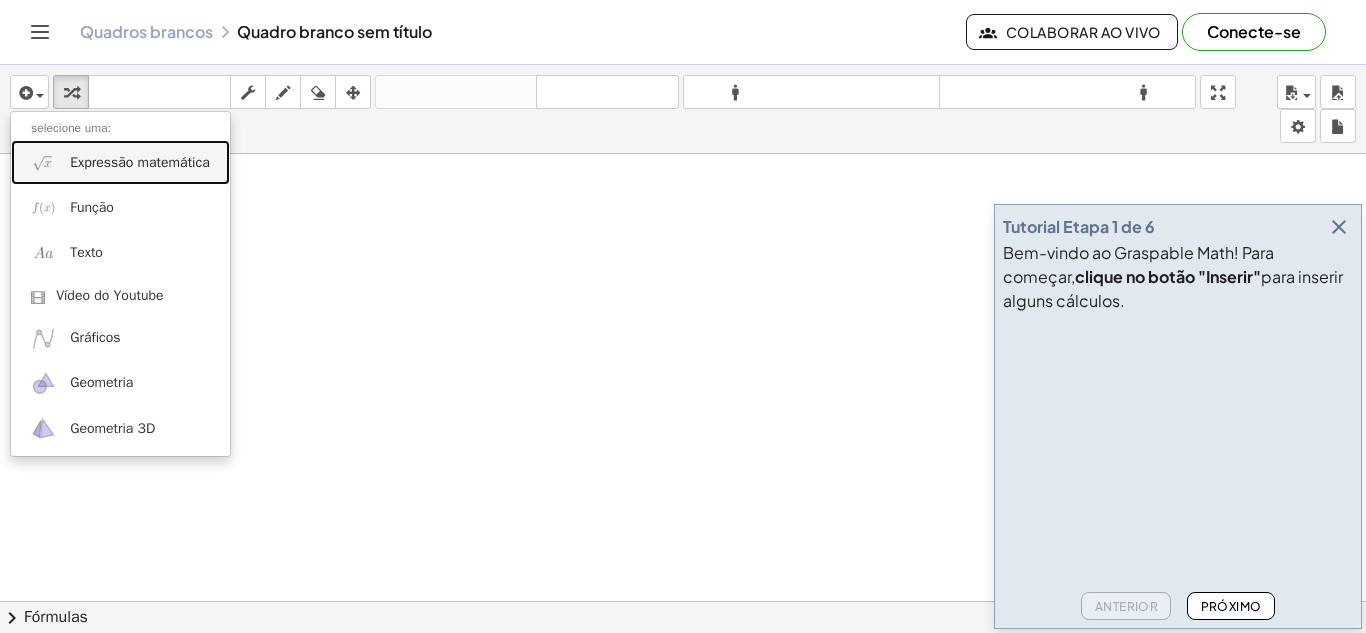 click on "Expressão matemática" at bounding box center (120, 162) 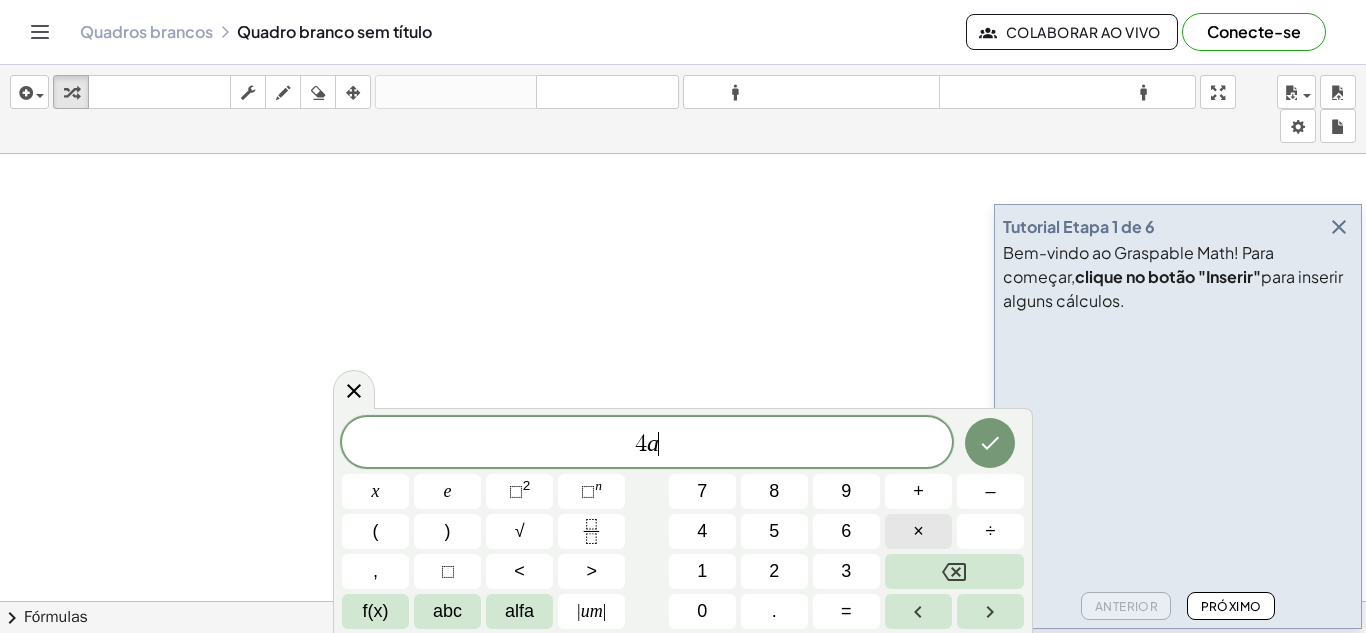 click on "×" at bounding box center (918, 531) 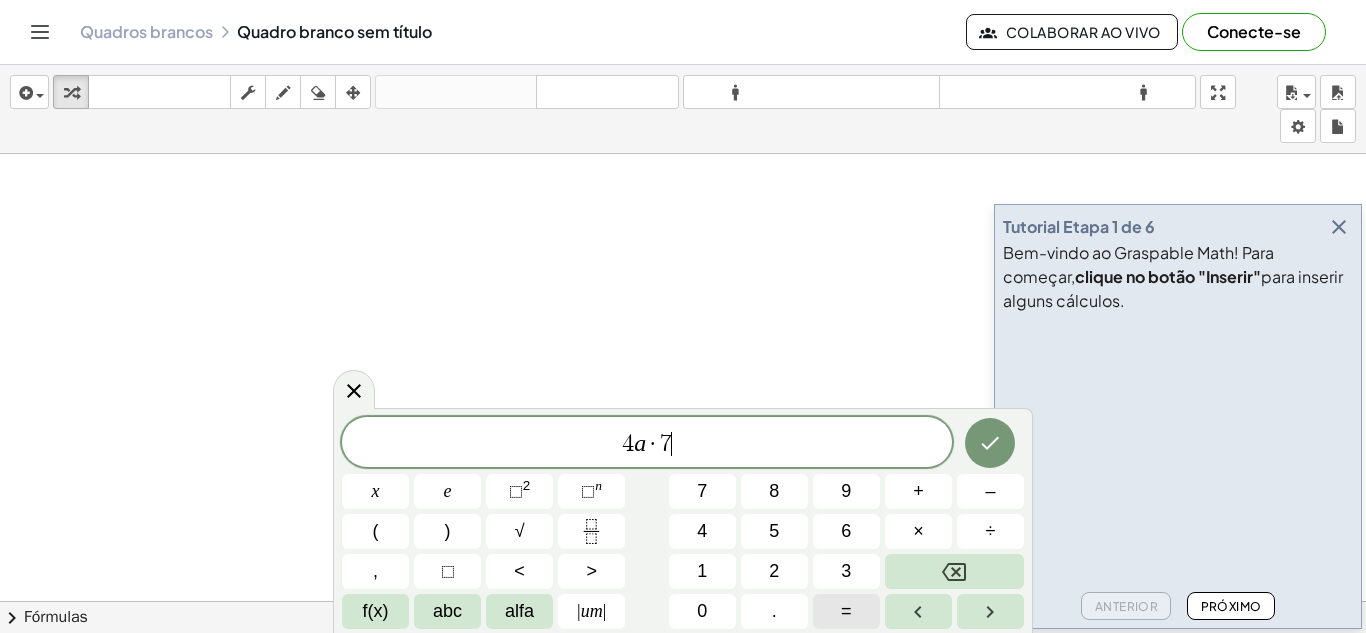 click on "=" at bounding box center [846, 611] 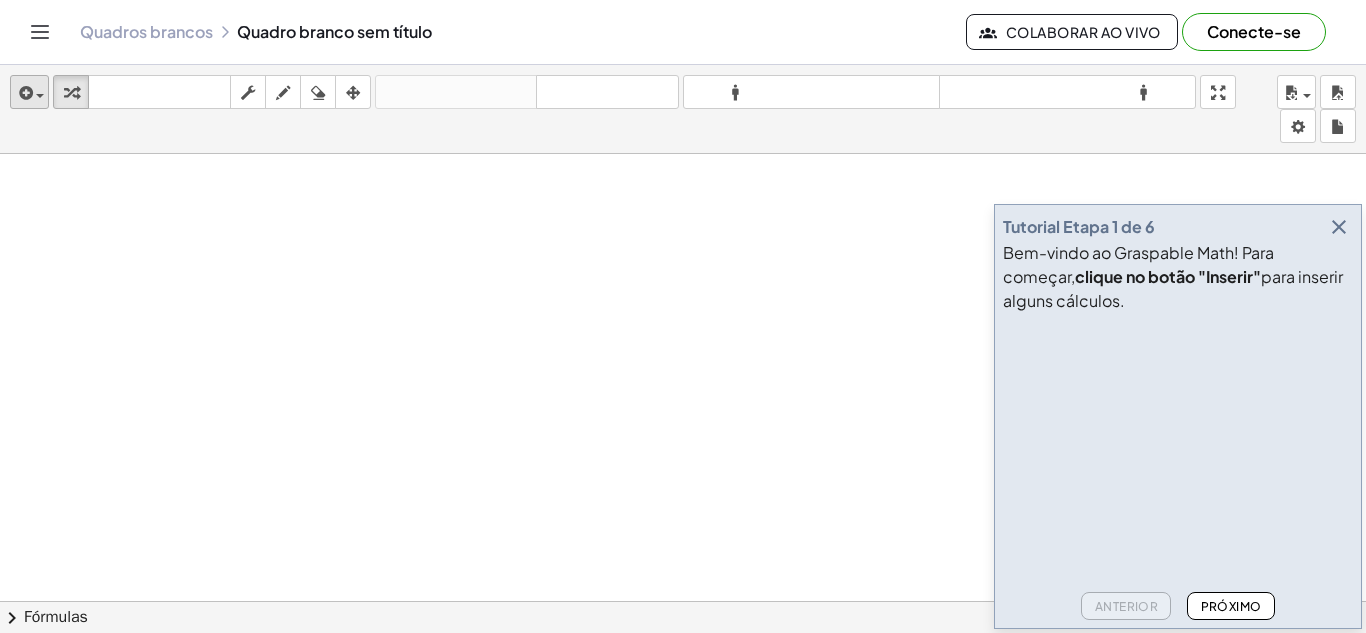 drag, startPoint x: 57, startPoint y: 92, endPoint x: 15, endPoint y: 87, distance: 42.296574 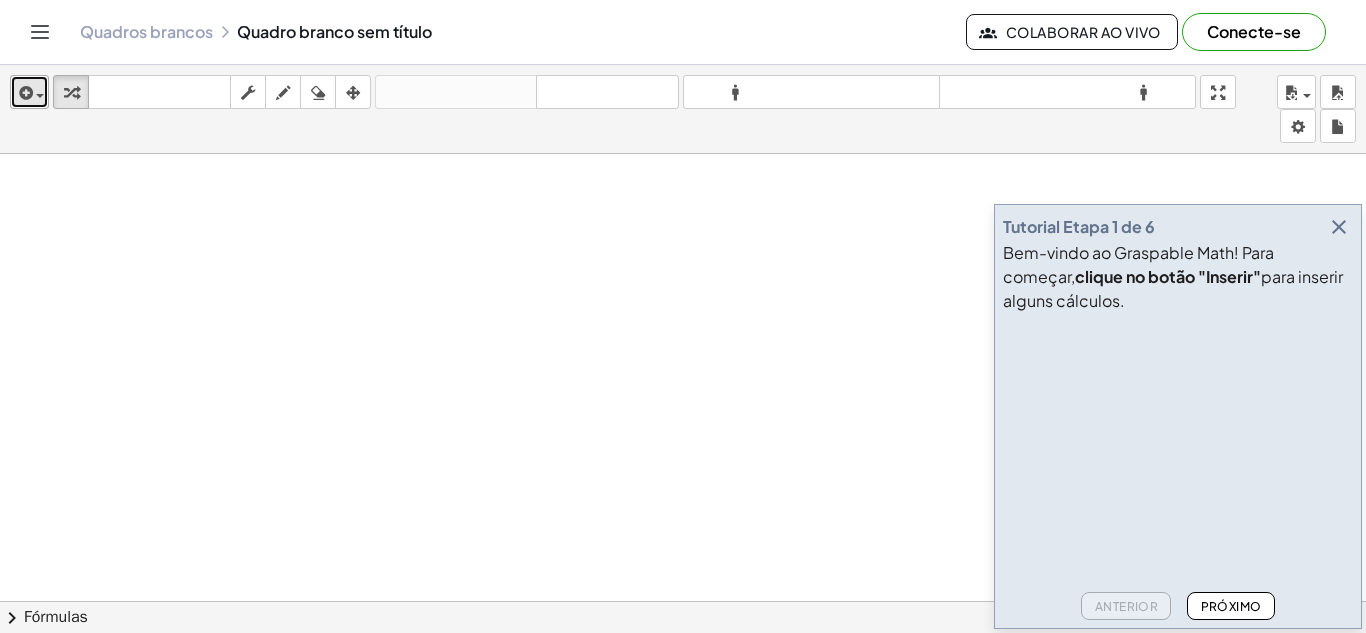 click at bounding box center [24, 93] 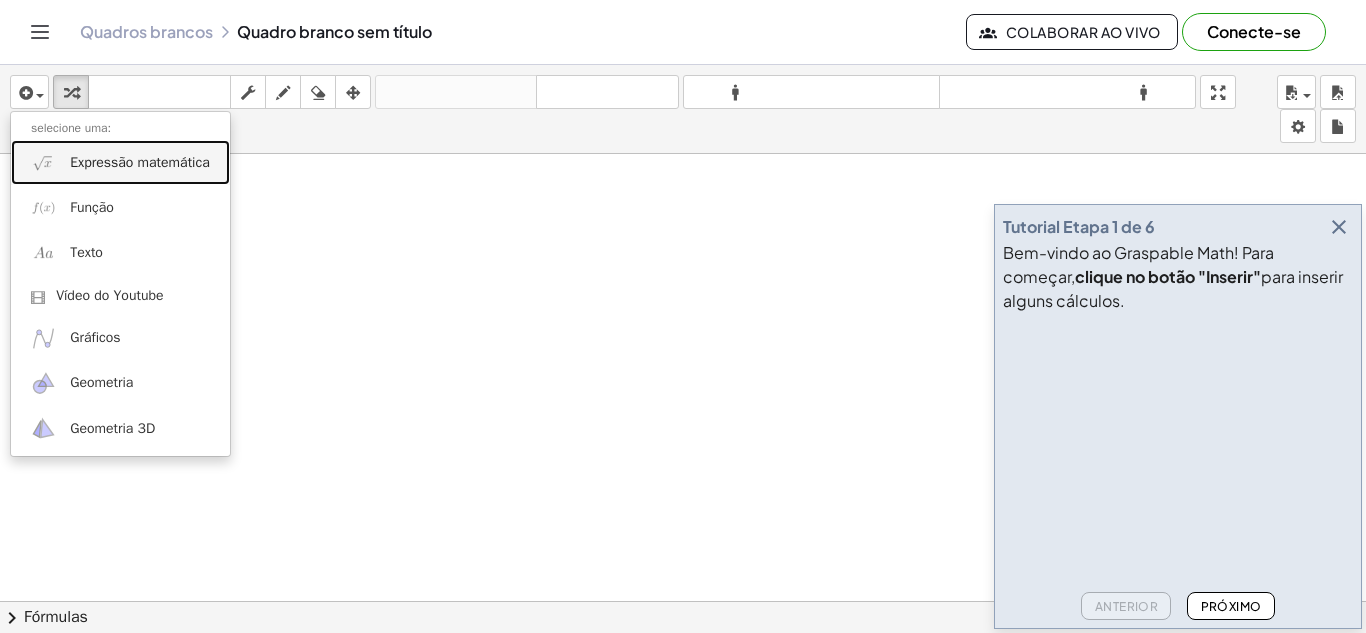 click on "Expressão matemática" at bounding box center [120, 162] 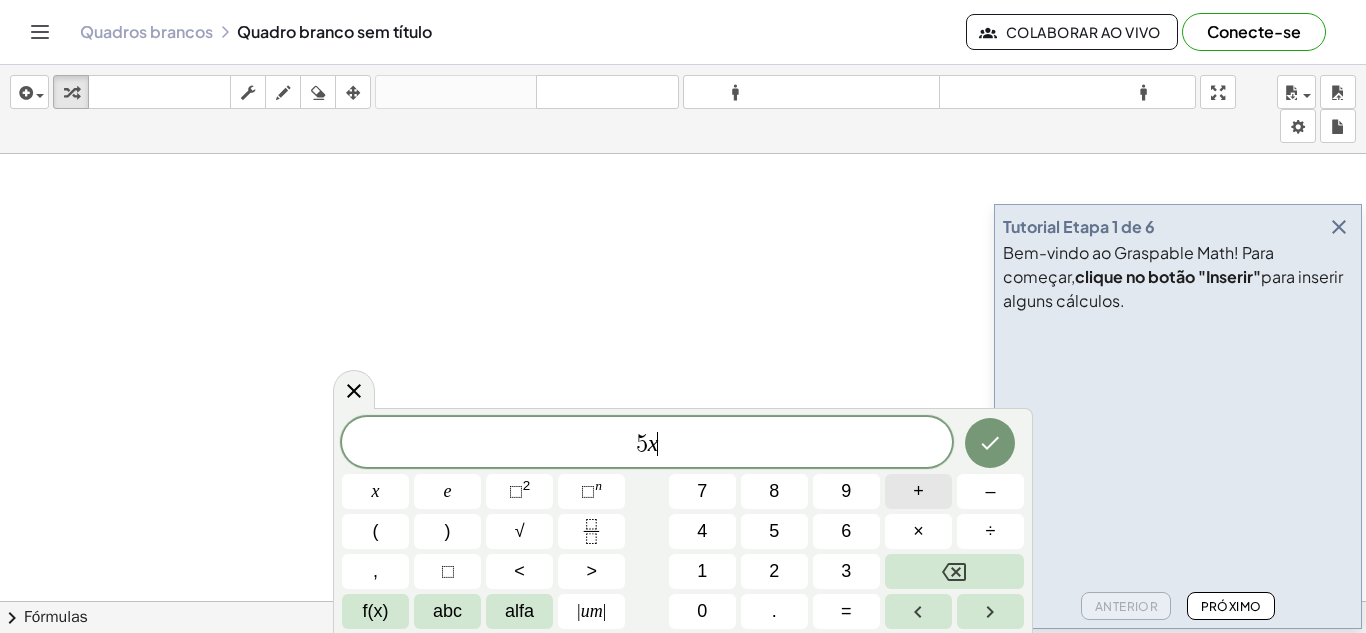 click on "+" at bounding box center (918, 491) 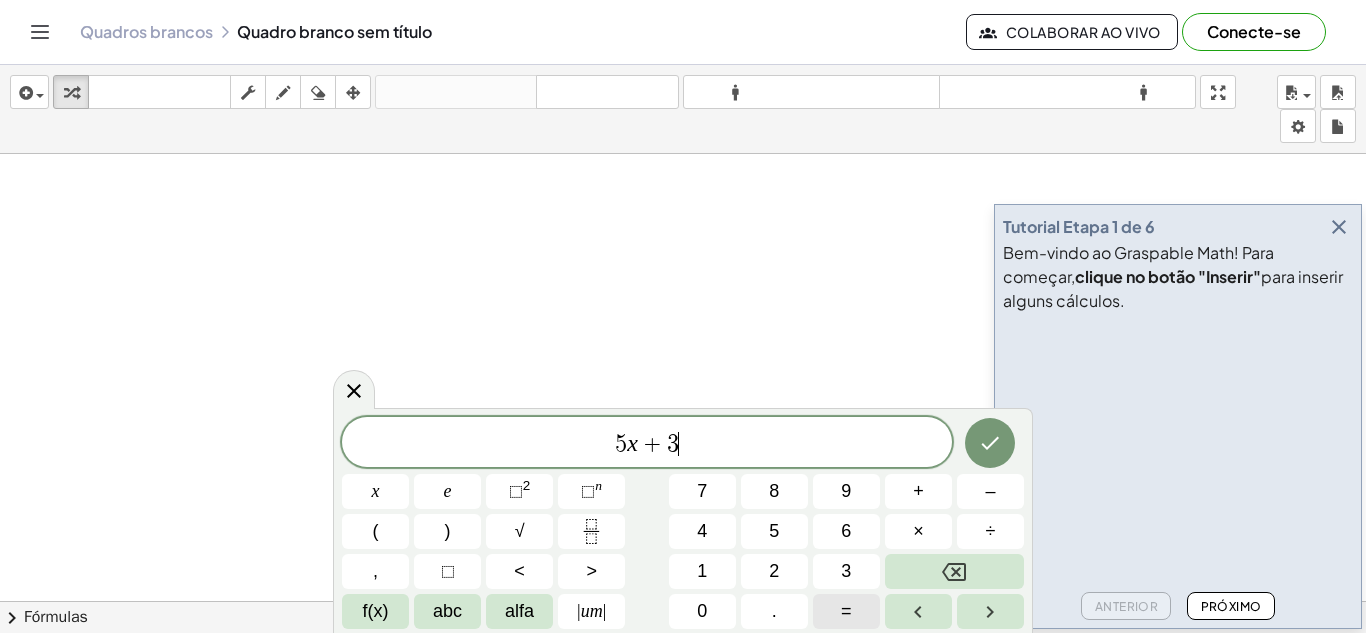 click on "=" at bounding box center (846, 611) 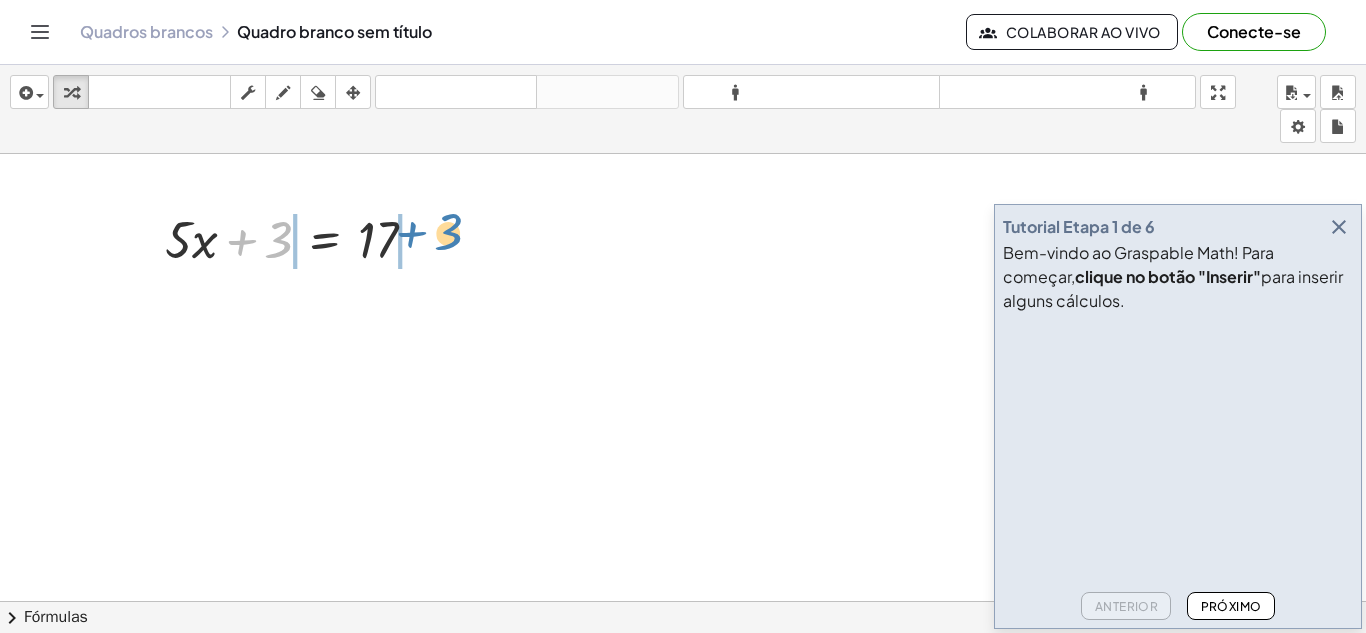 drag, startPoint x: 269, startPoint y: 242, endPoint x: 442, endPoint y: 236, distance: 173.10402 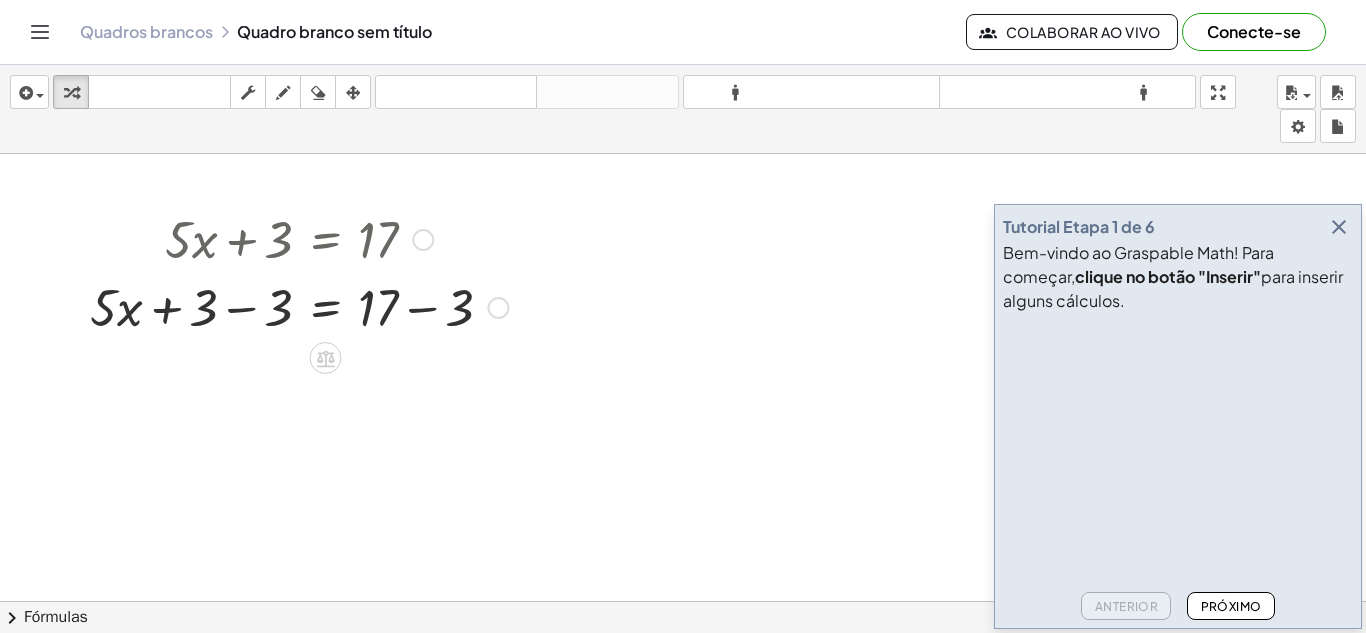click at bounding box center [299, 306] 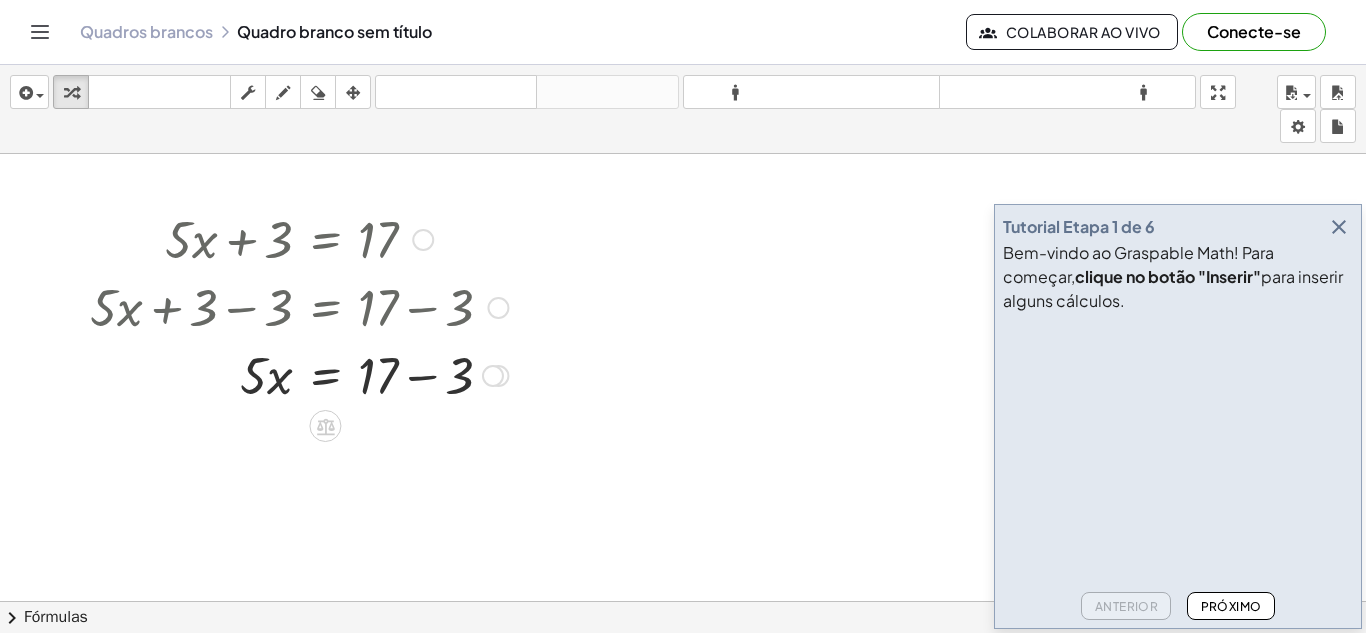 click at bounding box center (299, 374) 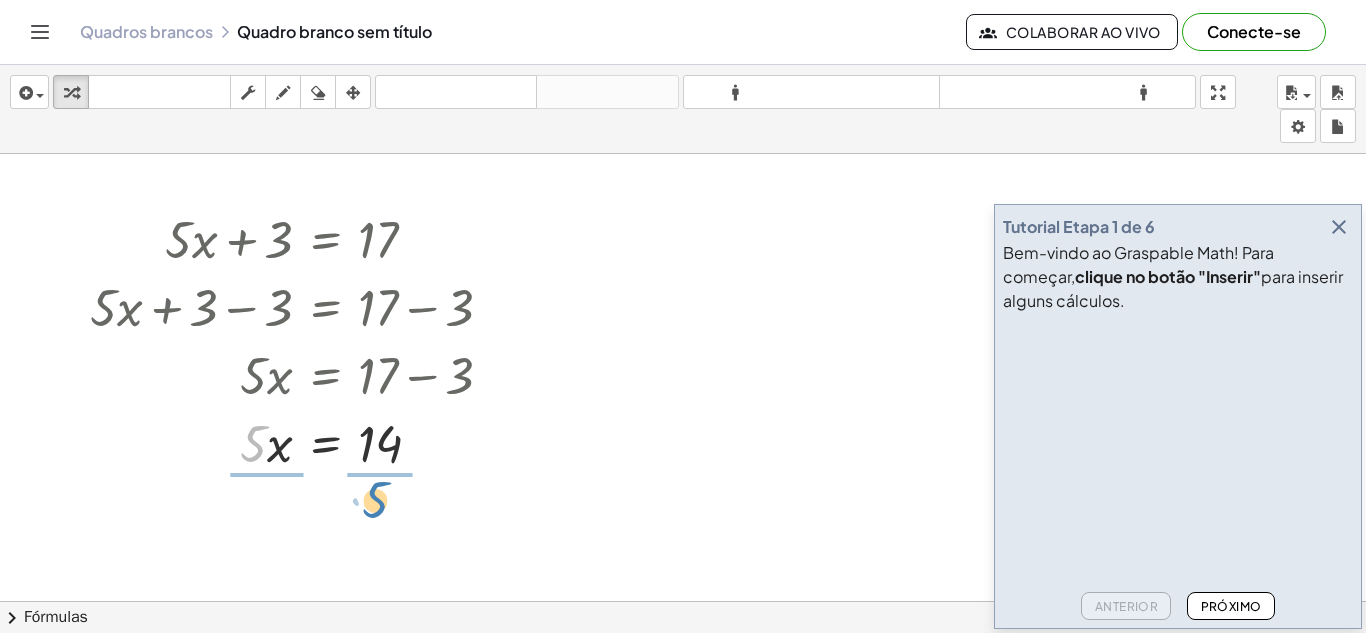 drag, startPoint x: 247, startPoint y: 445, endPoint x: 368, endPoint y: 501, distance: 133.33041 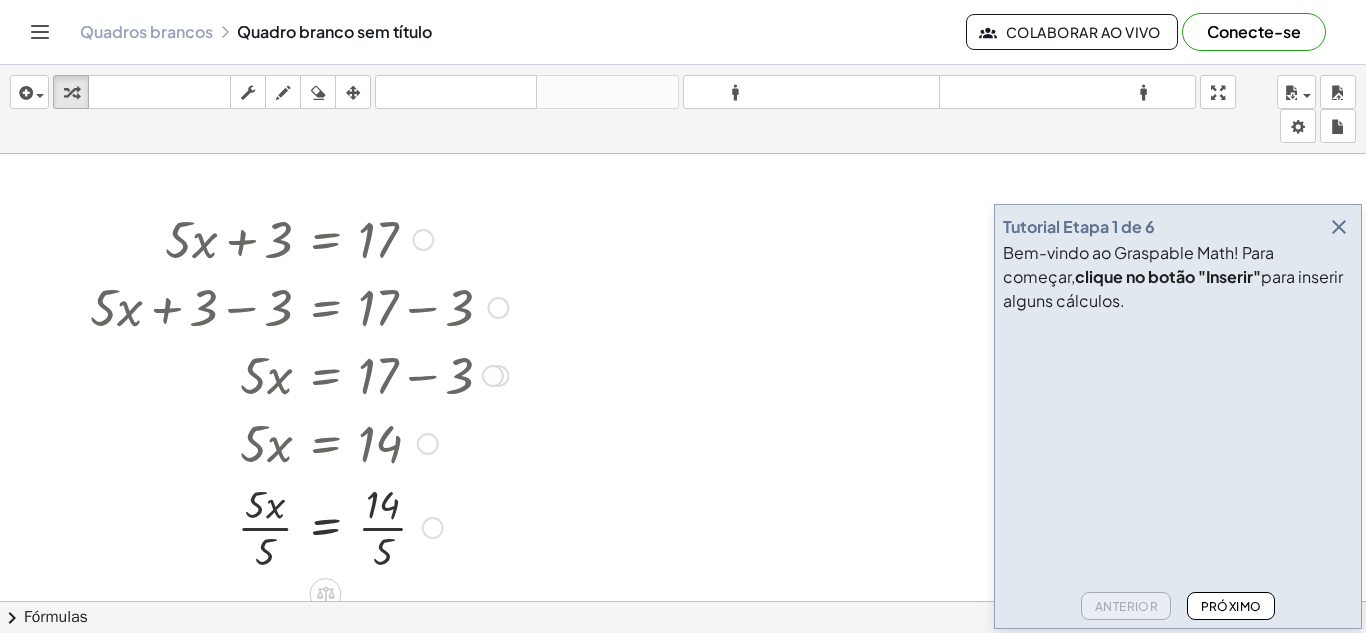 click at bounding box center [299, 526] 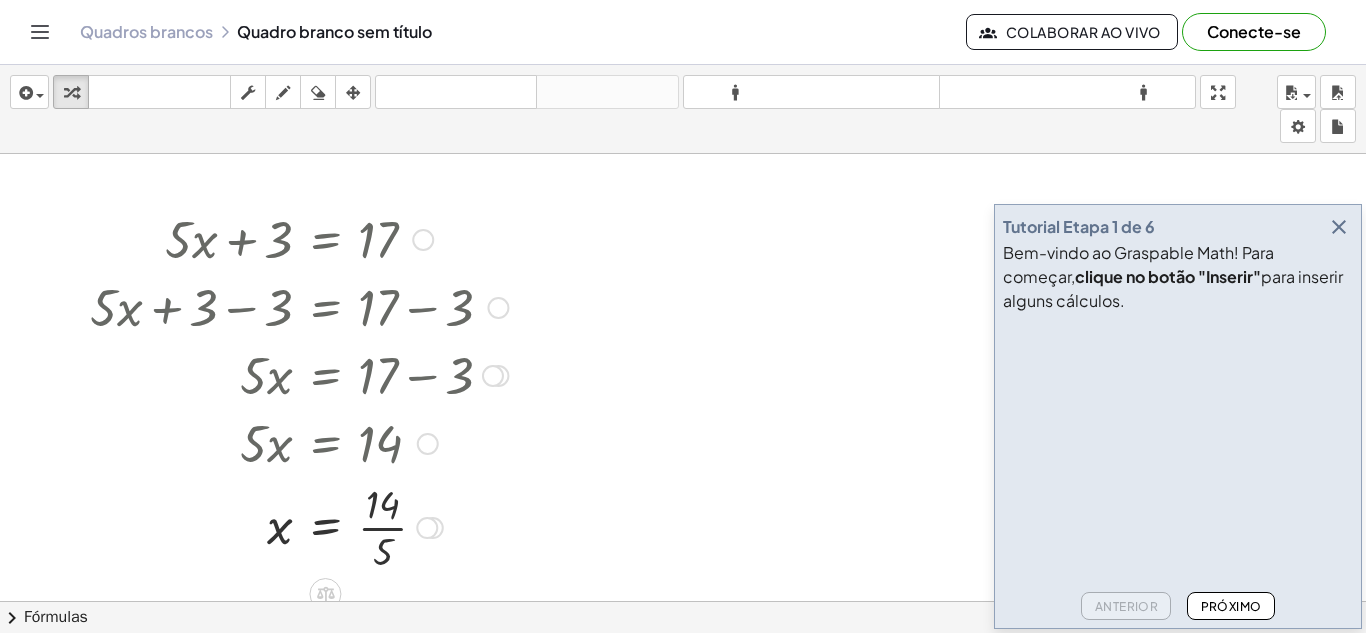 click at bounding box center [299, 526] 